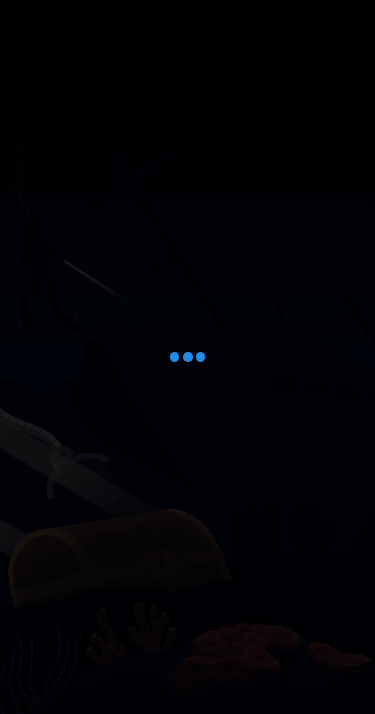 scroll, scrollTop: 0, scrollLeft: 0, axis: both 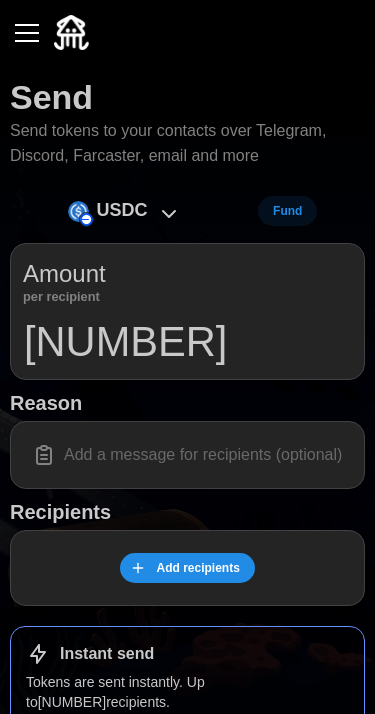 click at bounding box center (27, 33) 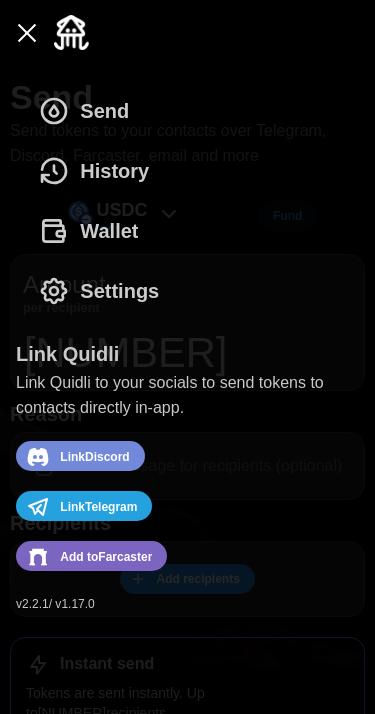 click 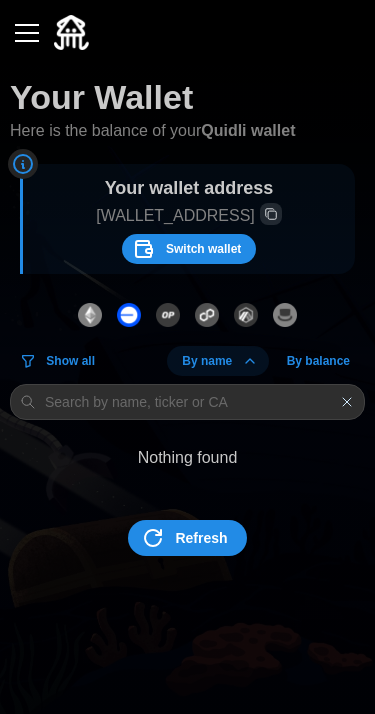 click at bounding box center [90, 315] 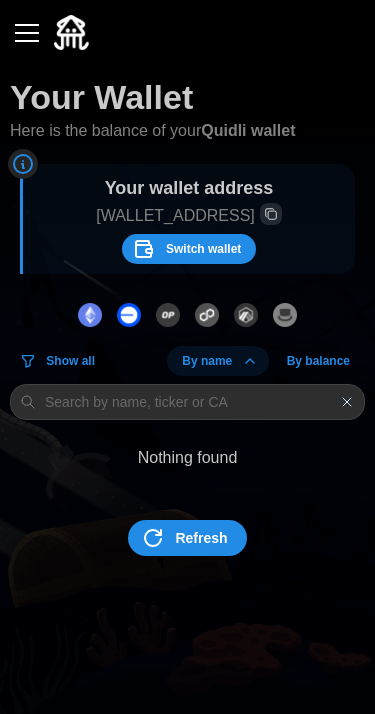 click at bounding box center [207, 315] 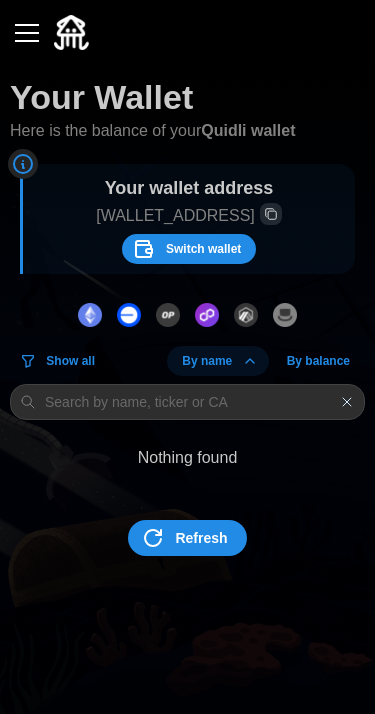 click at bounding box center [168, 315] 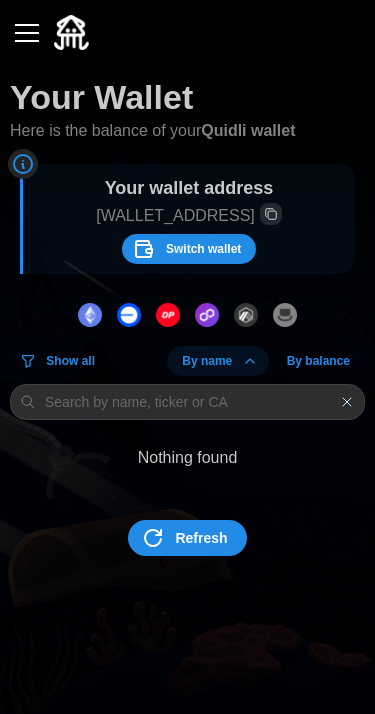click at bounding box center [246, 315] 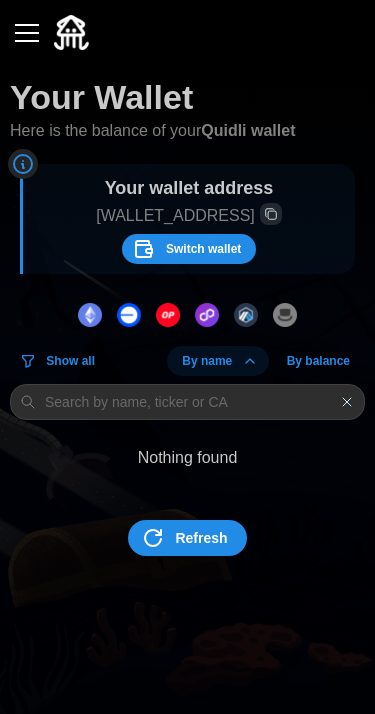 click at bounding box center [285, 315] 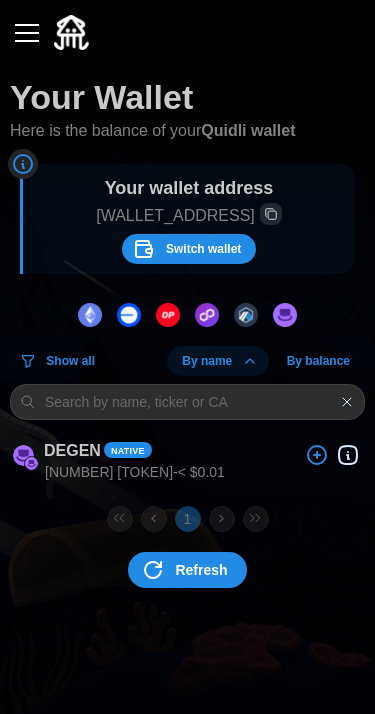 click on "DEGEN Native" at bounding box center (187, 456) 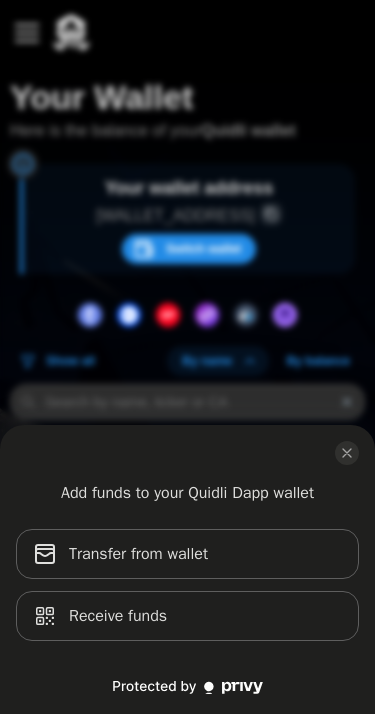 click 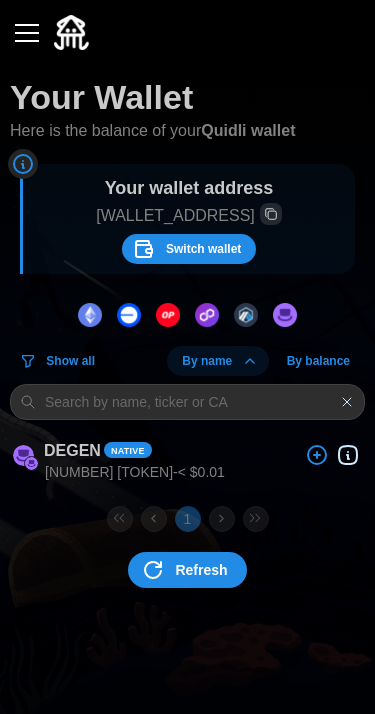 click 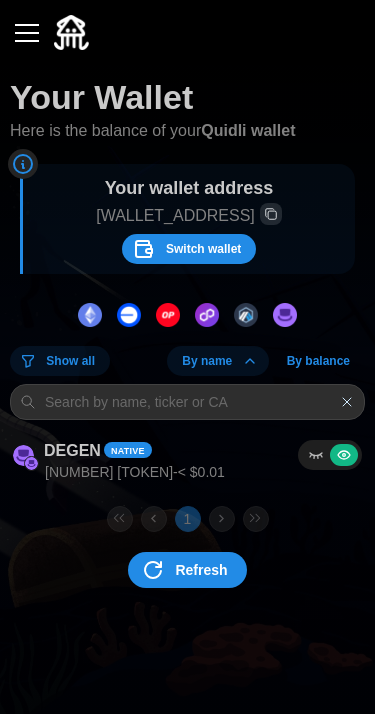 click on "Show all" at bounding box center [57, 361] 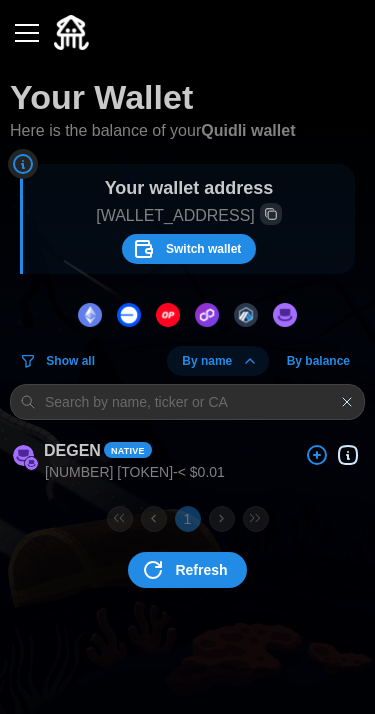 click on "Show all" at bounding box center [57, 361] 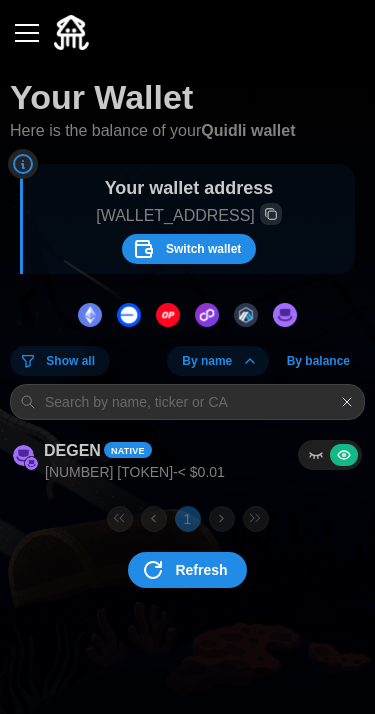 click on "Show all" at bounding box center (70, 361) 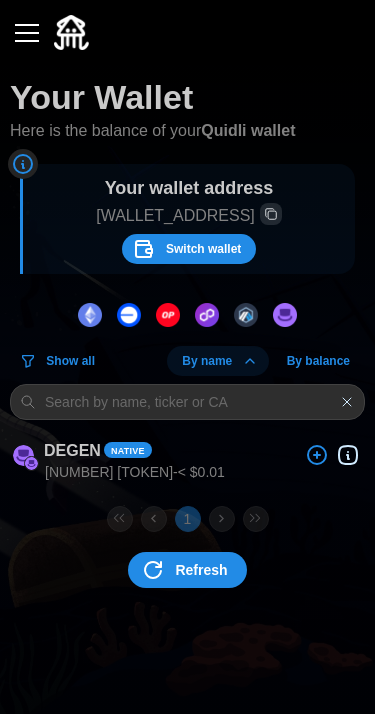 click on "Show all" at bounding box center (70, 361) 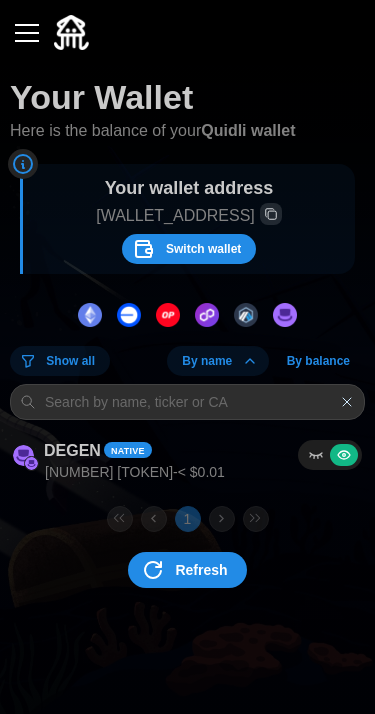click on "Show all" at bounding box center (70, 361) 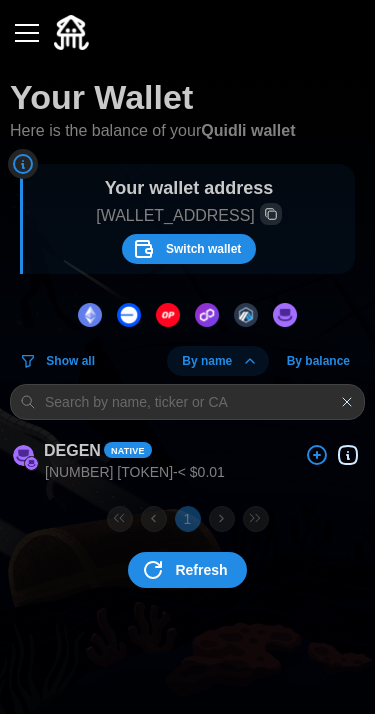 click on "By name" at bounding box center [207, 361] 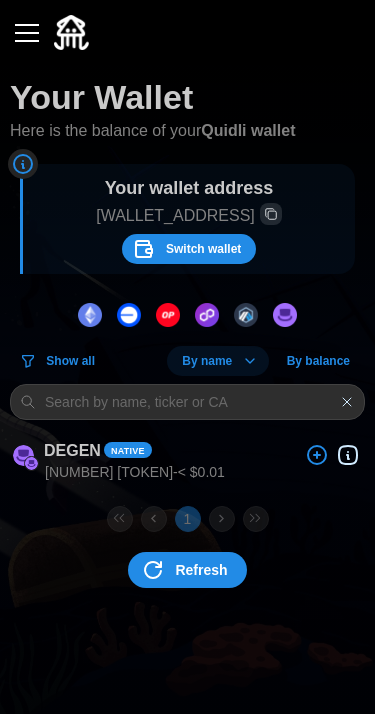 click on "By name" at bounding box center [207, 361] 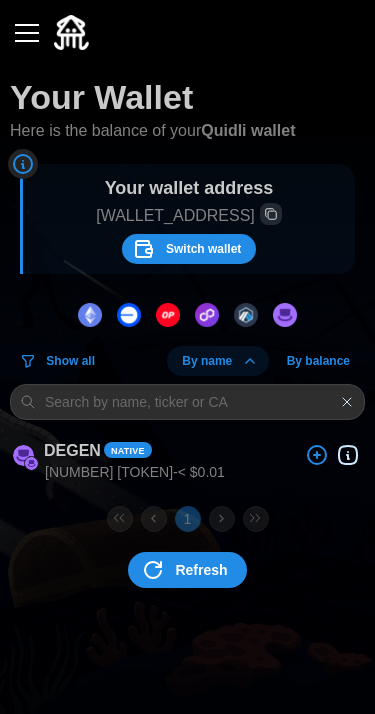 click on "By balance" at bounding box center (318, 361) 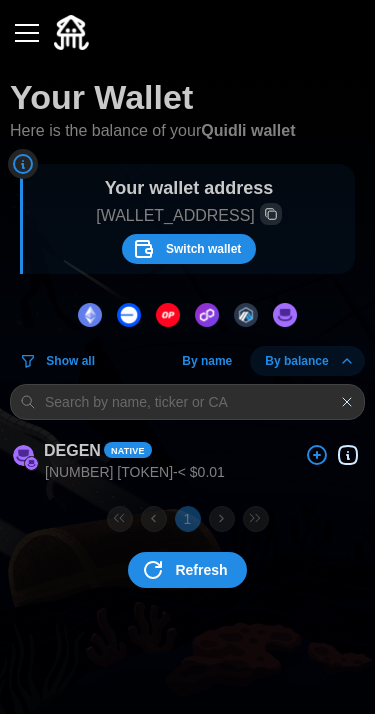 click at bounding box center [27, 33] 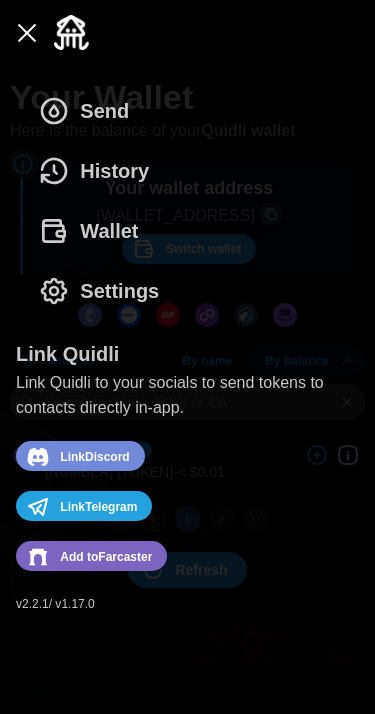 click 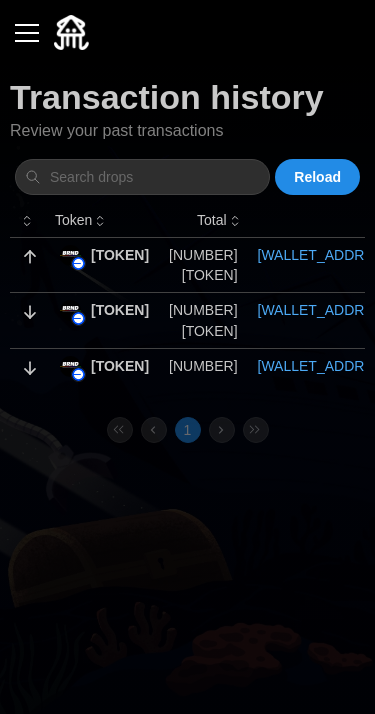 click at bounding box center (27, 33) 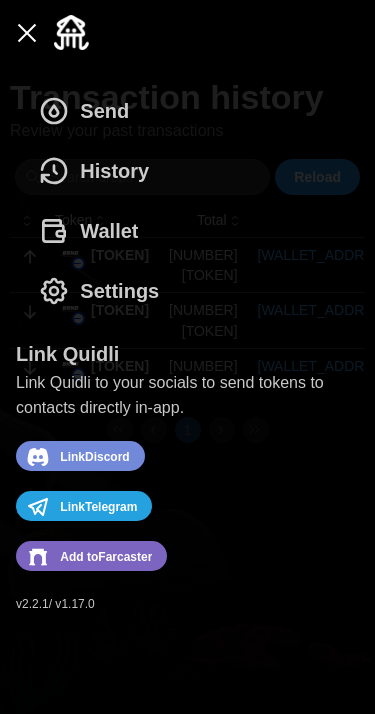 click 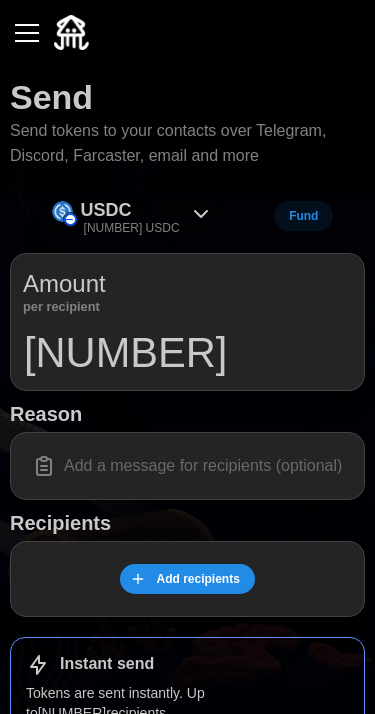 click on "USDC" at bounding box center (106, 210) 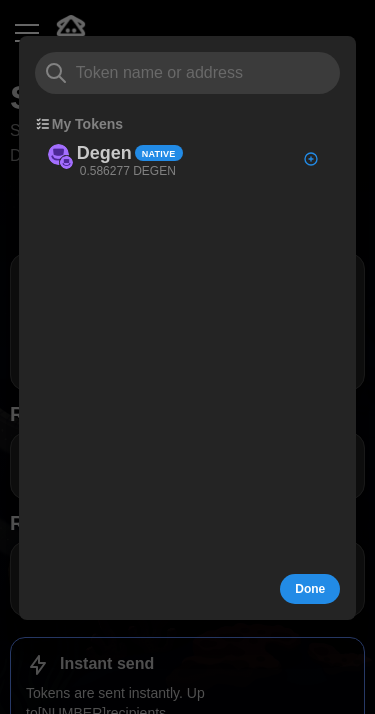 click on "Native" at bounding box center [159, 154] 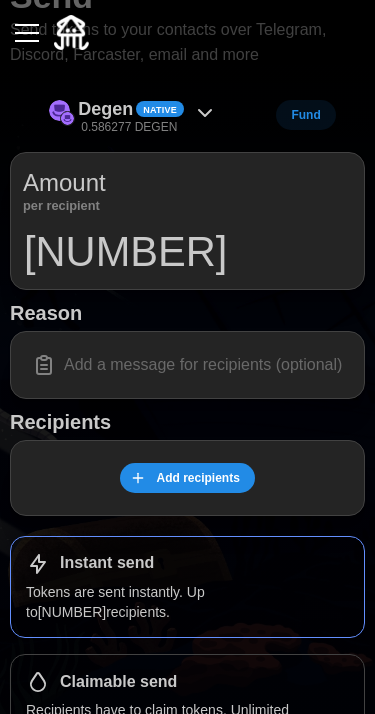 scroll, scrollTop: 16, scrollLeft: 0, axis: vertical 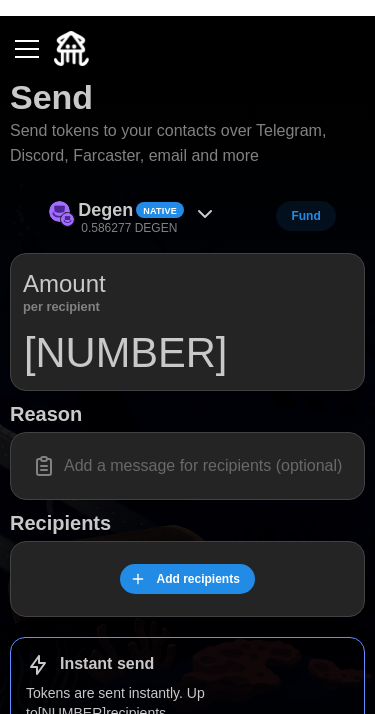 click at bounding box center (27, 33) 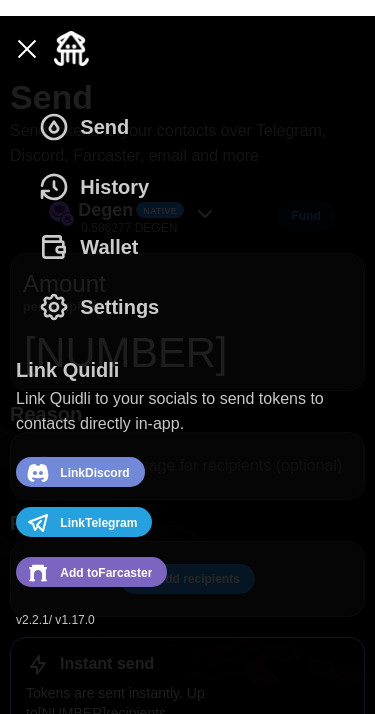 scroll, scrollTop: 0, scrollLeft: 0, axis: both 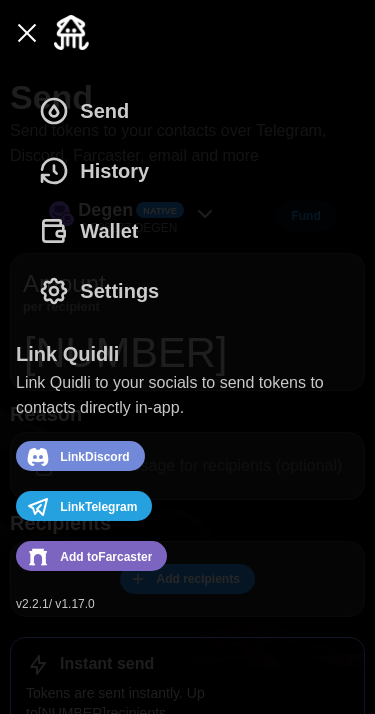click 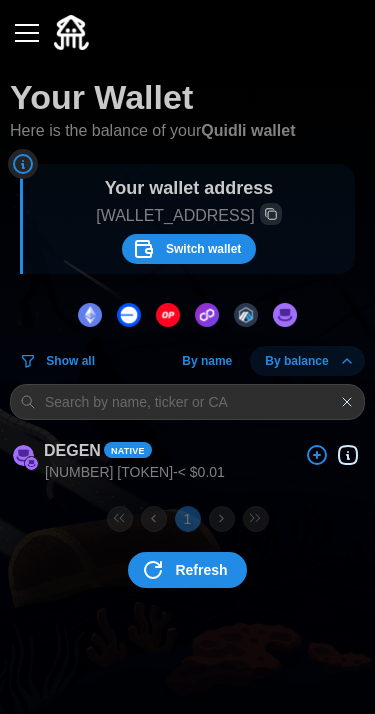 click 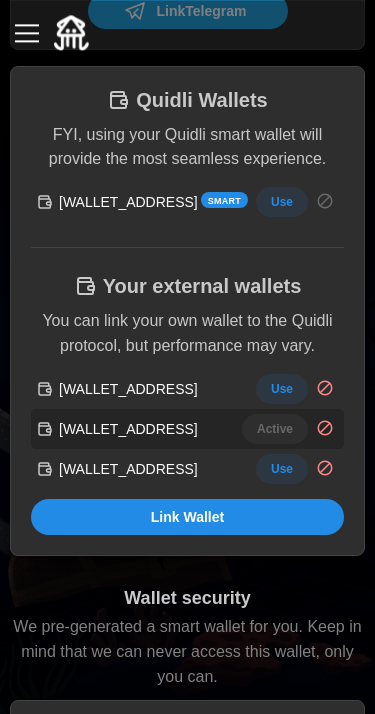 scroll, scrollTop: 385, scrollLeft: 0, axis: vertical 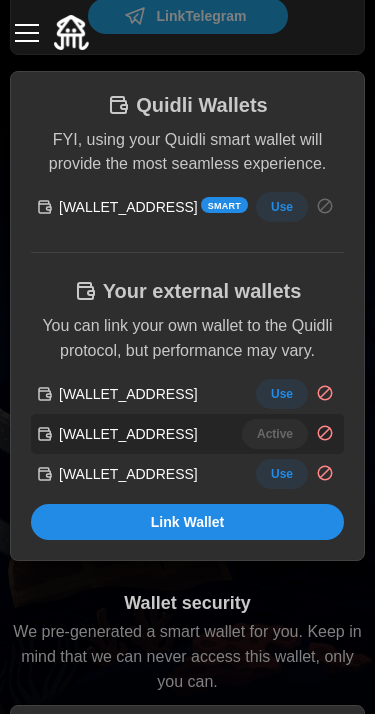 click on "Use" at bounding box center (282, 207) 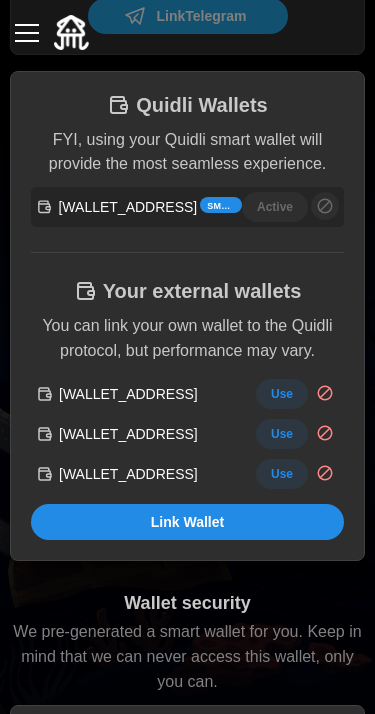 click at bounding box center (27, 33) 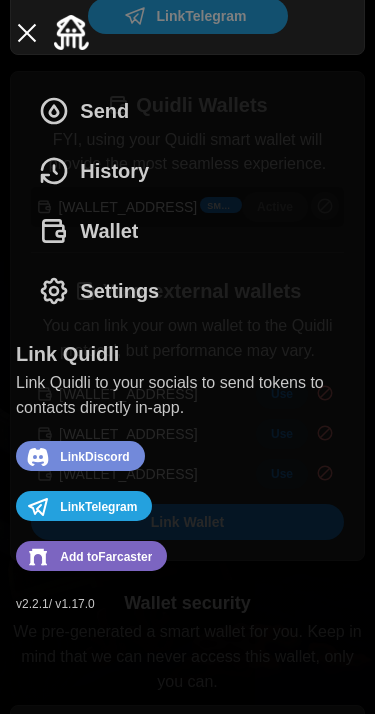 click 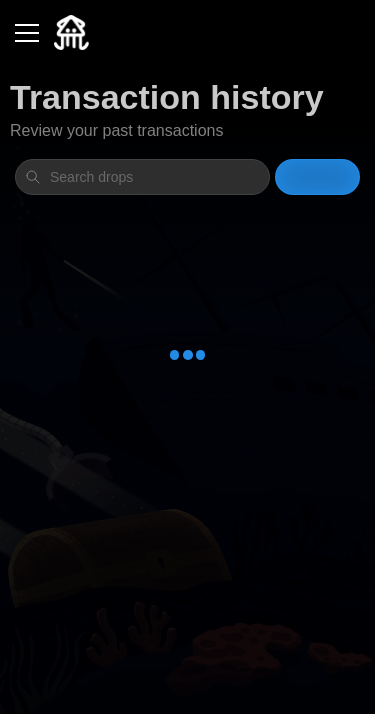 scroll, scrollTop: 0, scrollLeft: 0, axis: both 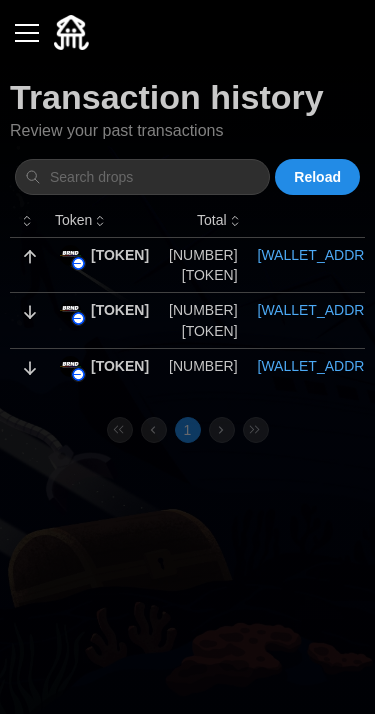click at bounding box center [27, 33] 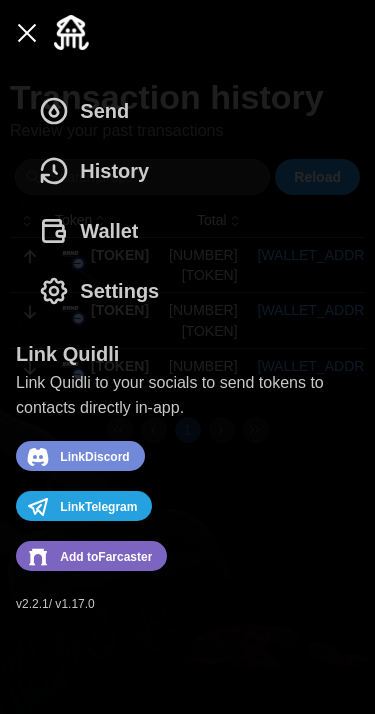 click 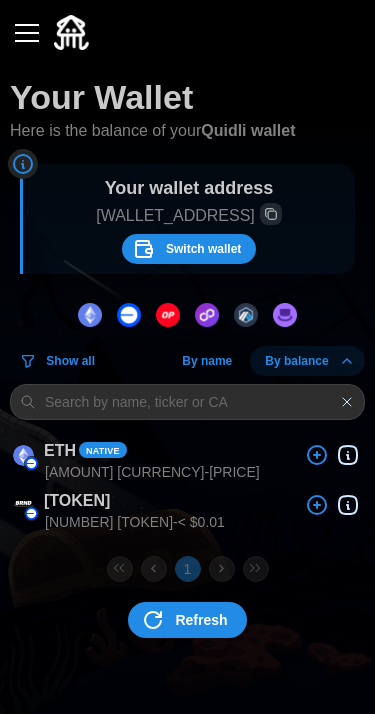 click at bounding box center [27, 33] 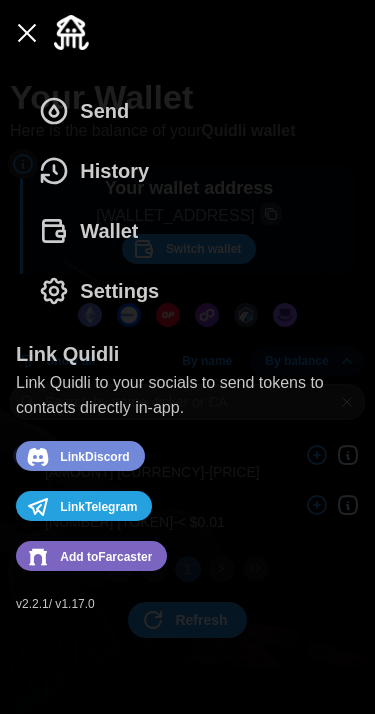 click 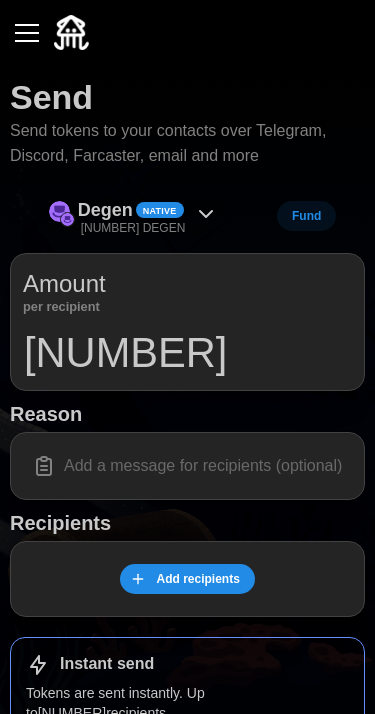 click 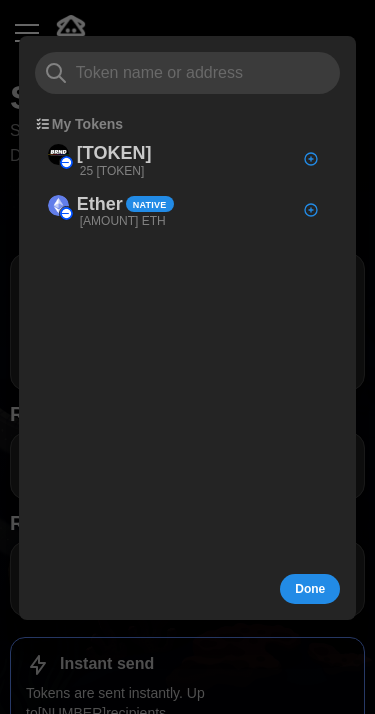 click on "[AMOUNT] [CURRENCY]" at bounding box center (123, 221) 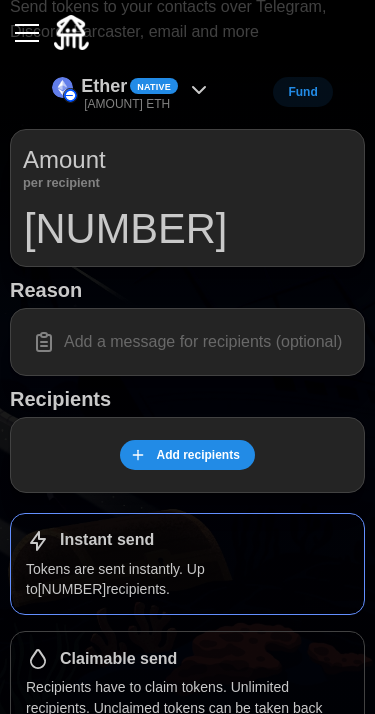scroll, scrollTop: 205, scrollLeft: 0, axis: vertical 